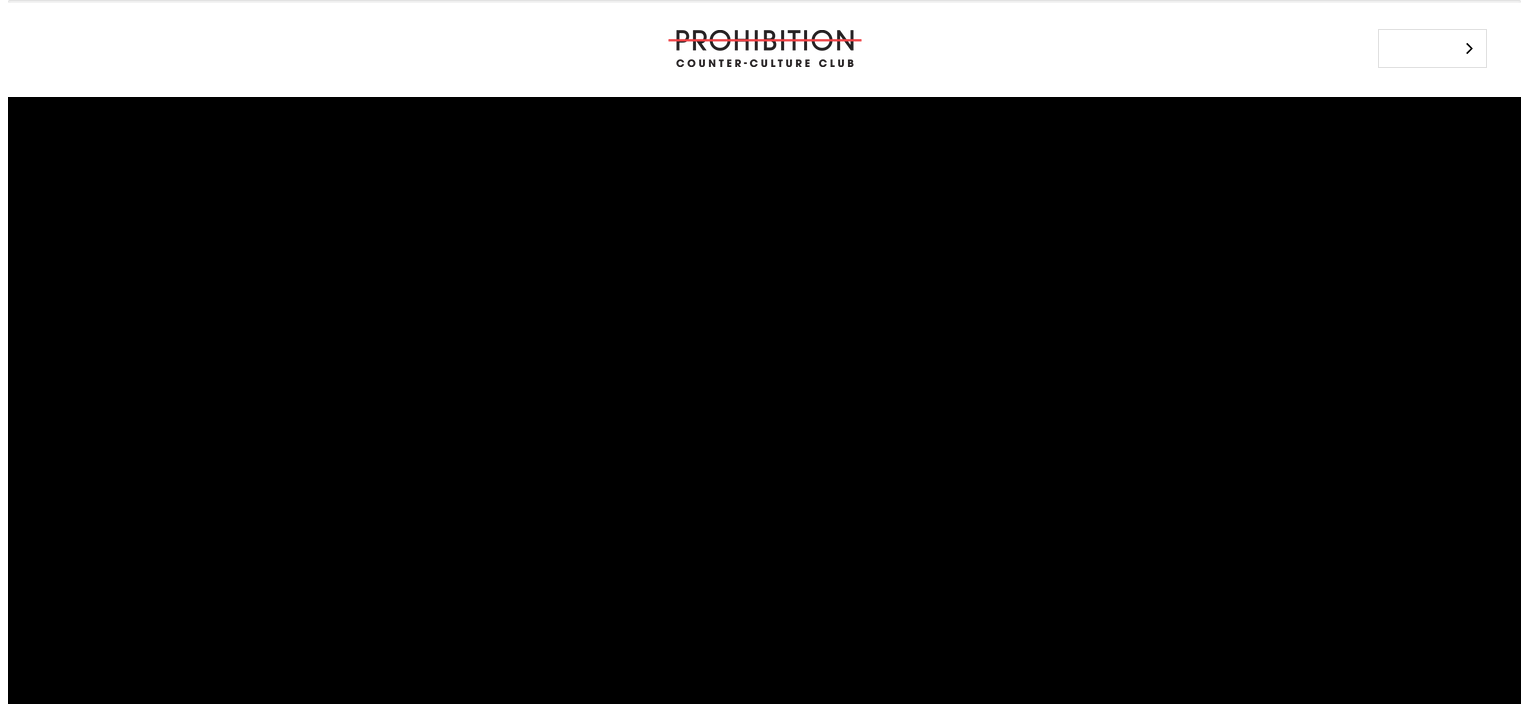 scroll, scrollTop: 0, scrollLeft: 0, axis: both 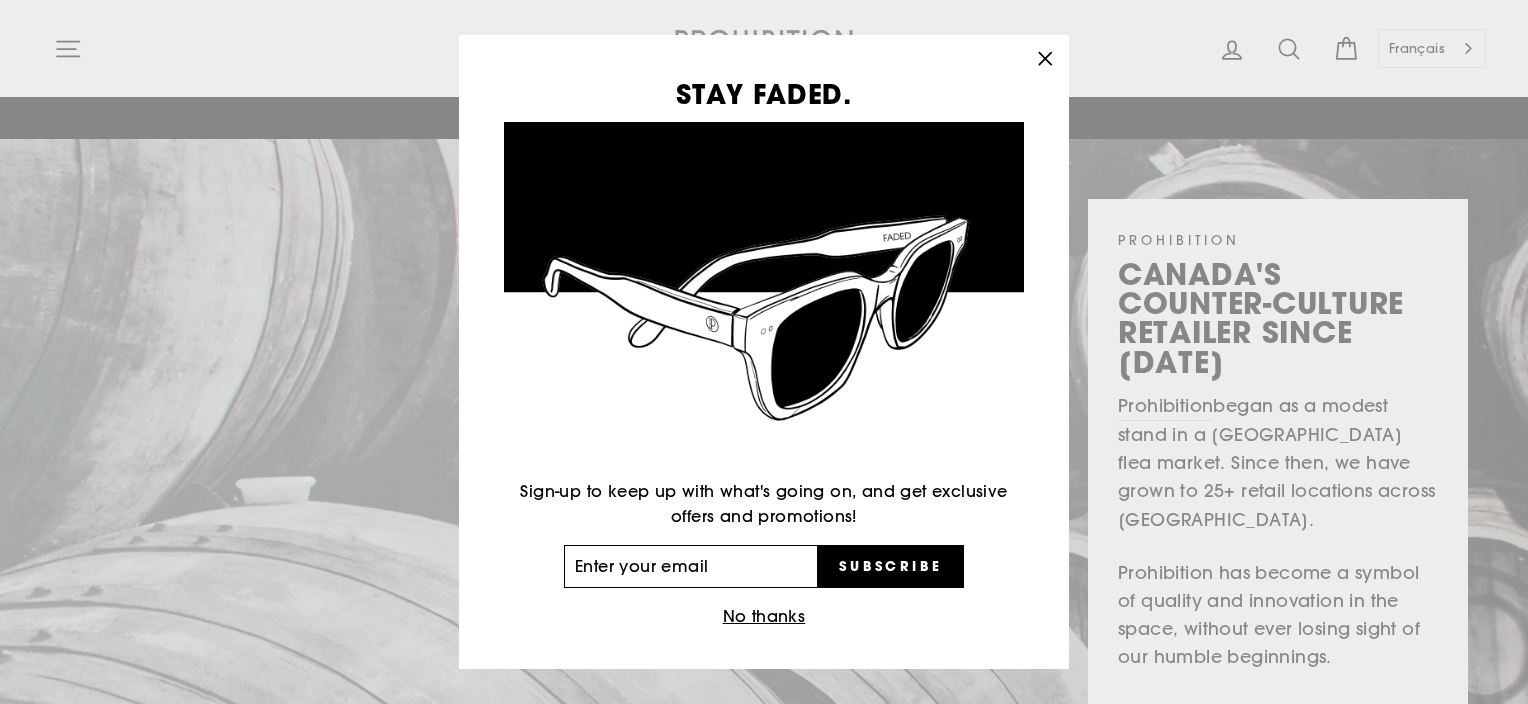 click on "Enter your email" at bounding box center (691, 567) 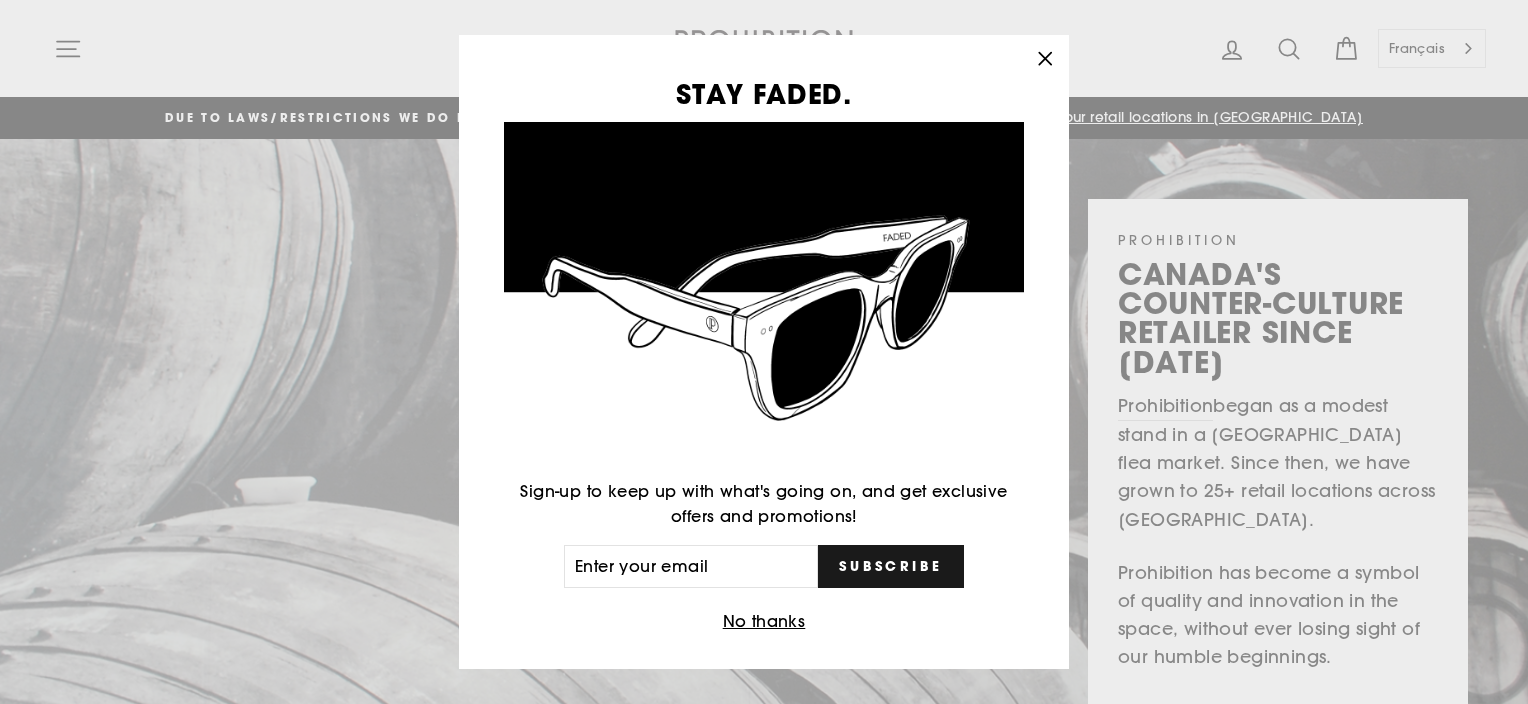 click on "Subscribe" at bounding box center (891, 567) 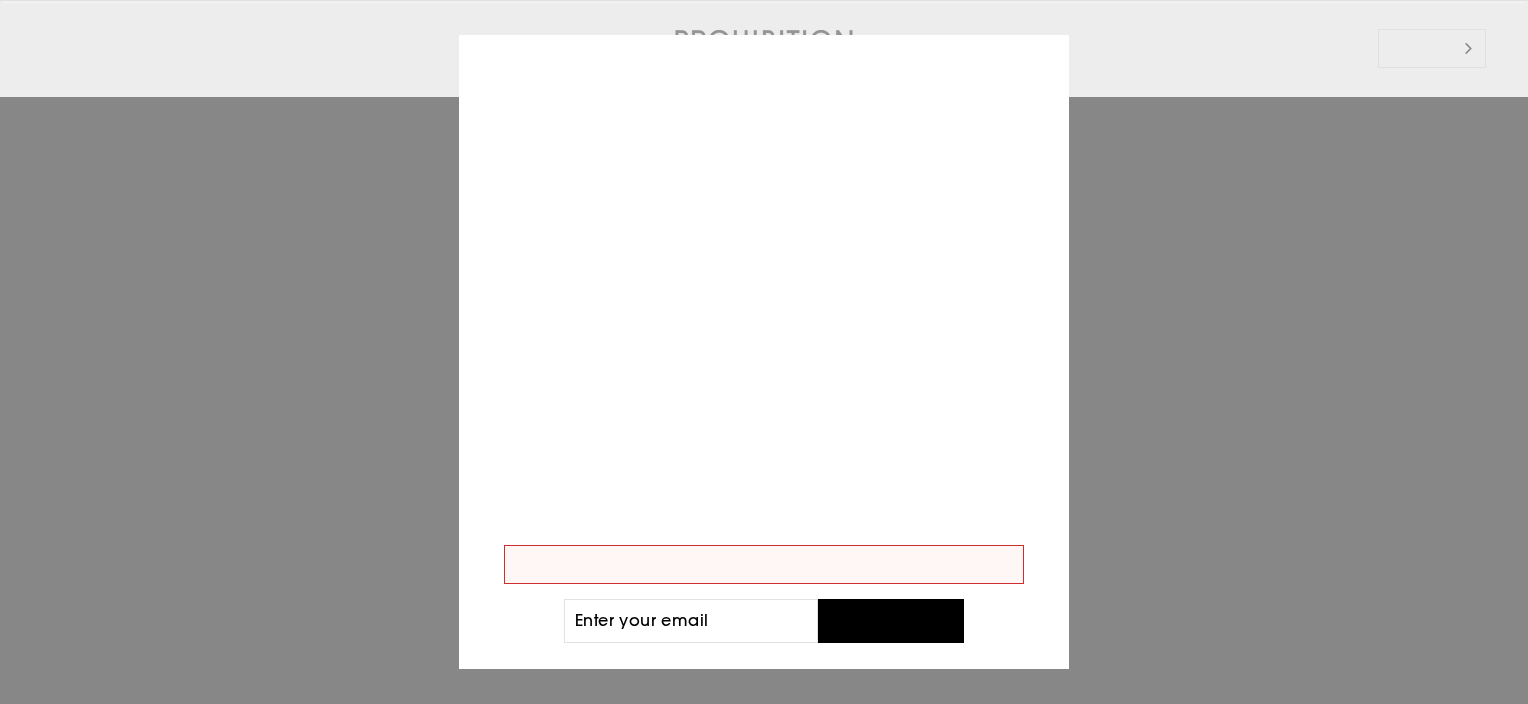 scroll, scrollTop: 0, scrollLeft: 0, axis: both 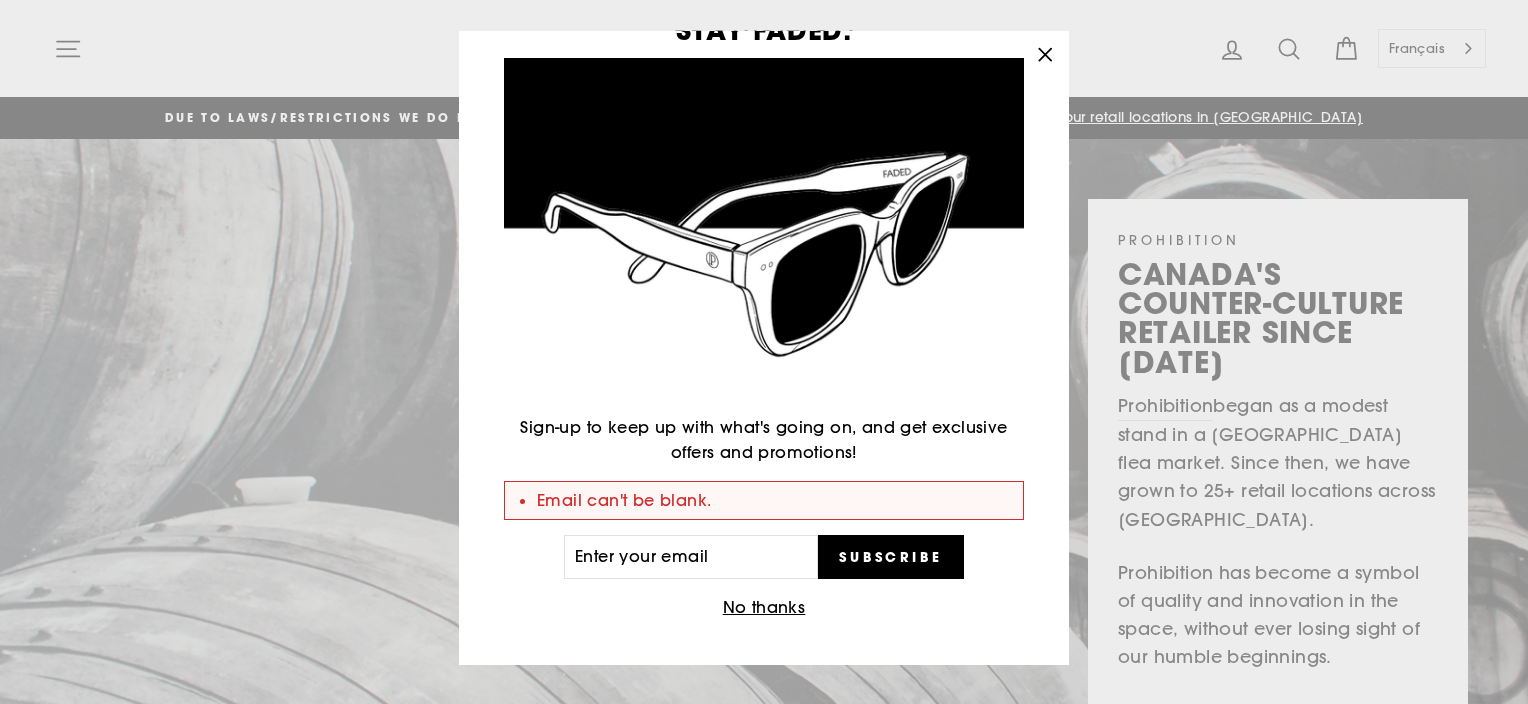 click on "STAY FADED.
Sign-up to keep up with what's going on, and get exclusive offers and promotions!
Email can't be blank.
Enter your email
Subscribe
No thanks
"Close (esc)"" at bounding box center [764, 352] 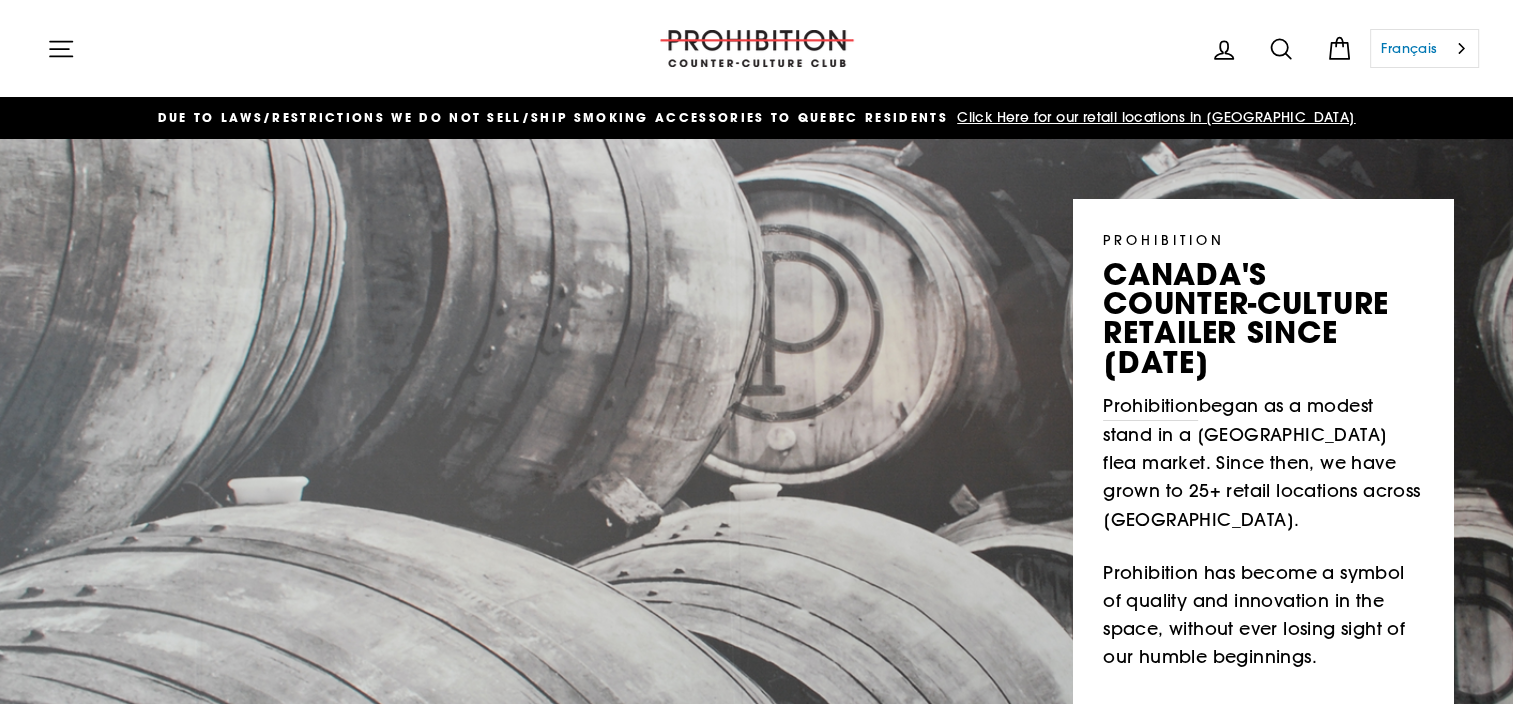 click on "Français" at bounding box center (1424, 48) 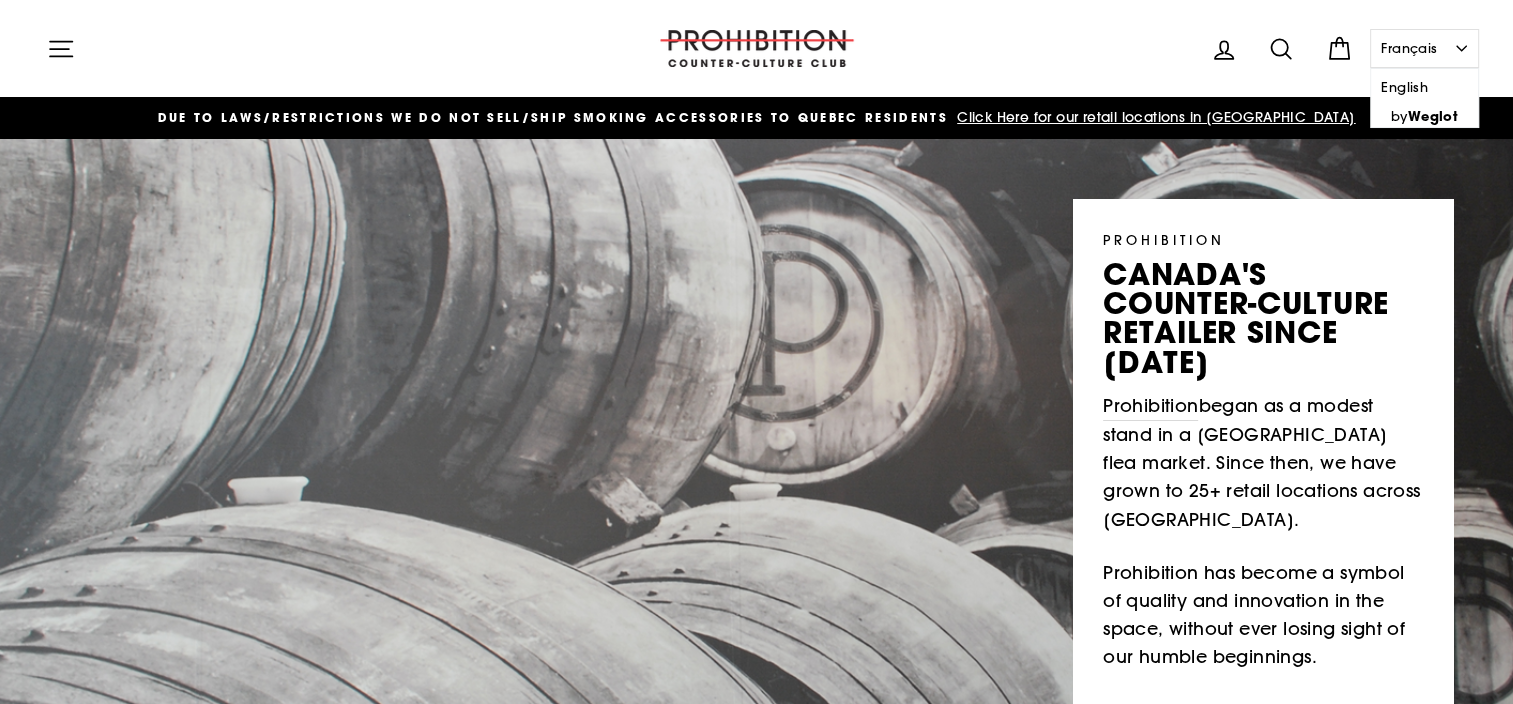 click on "Français" at bounding box center (1424, 48) 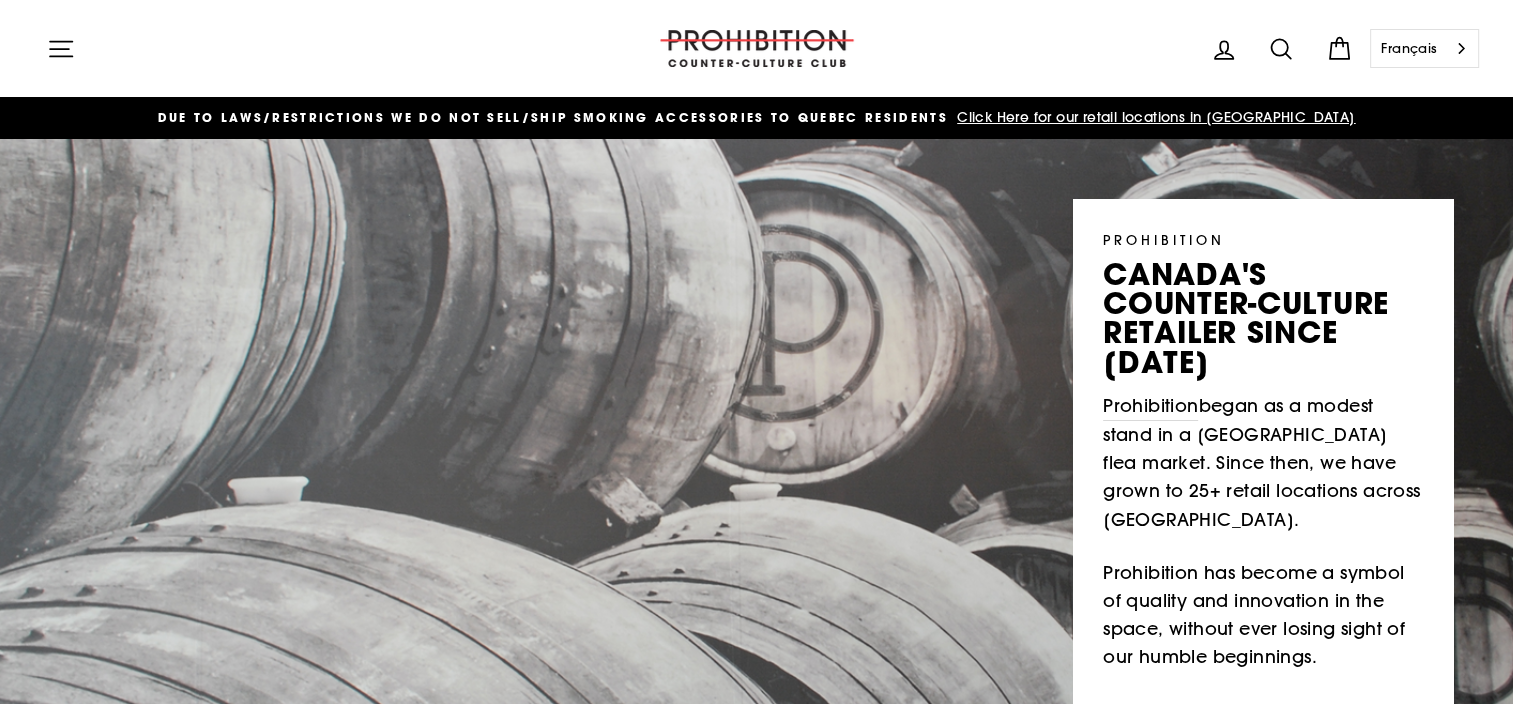 click on "Français" at bounding box center (1424, 48) 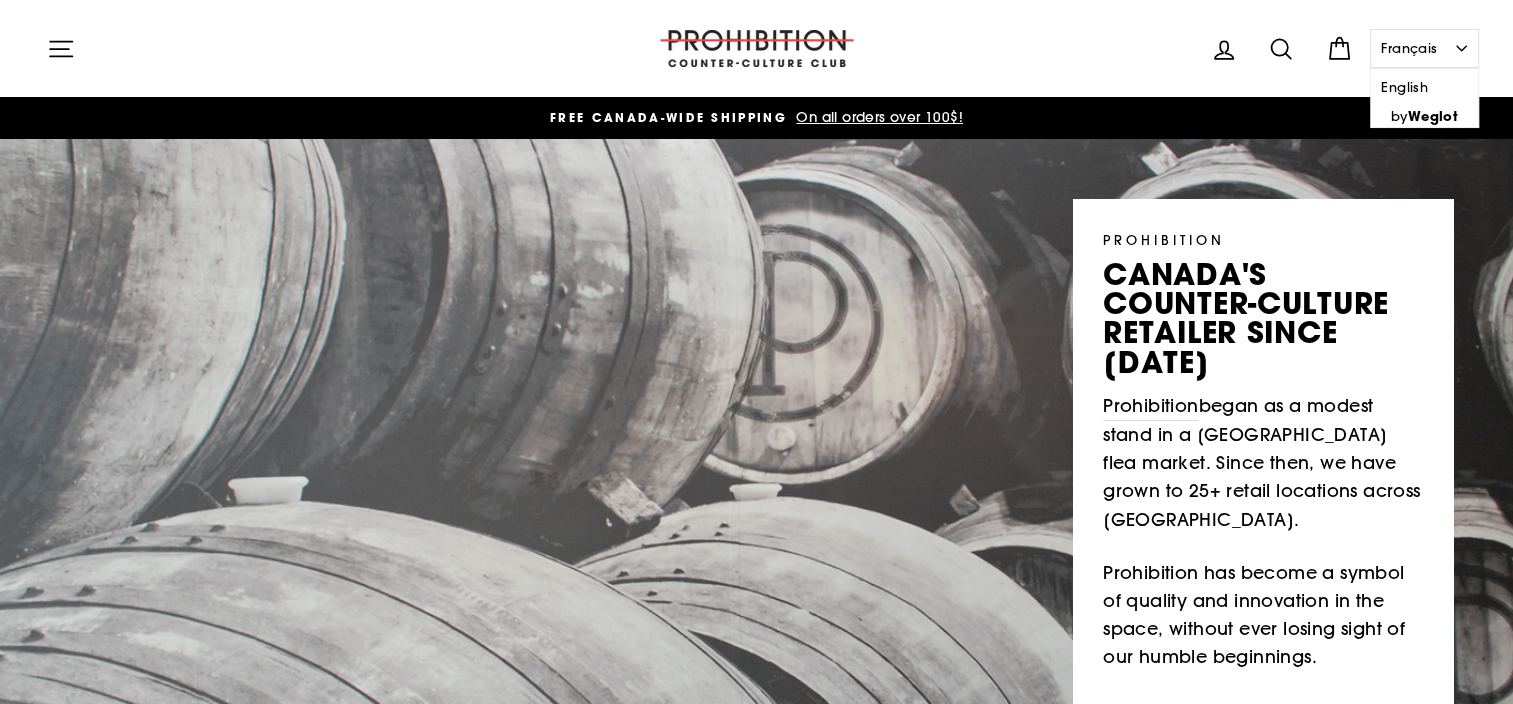 click on "Français" at bounding box center [1424, 48] 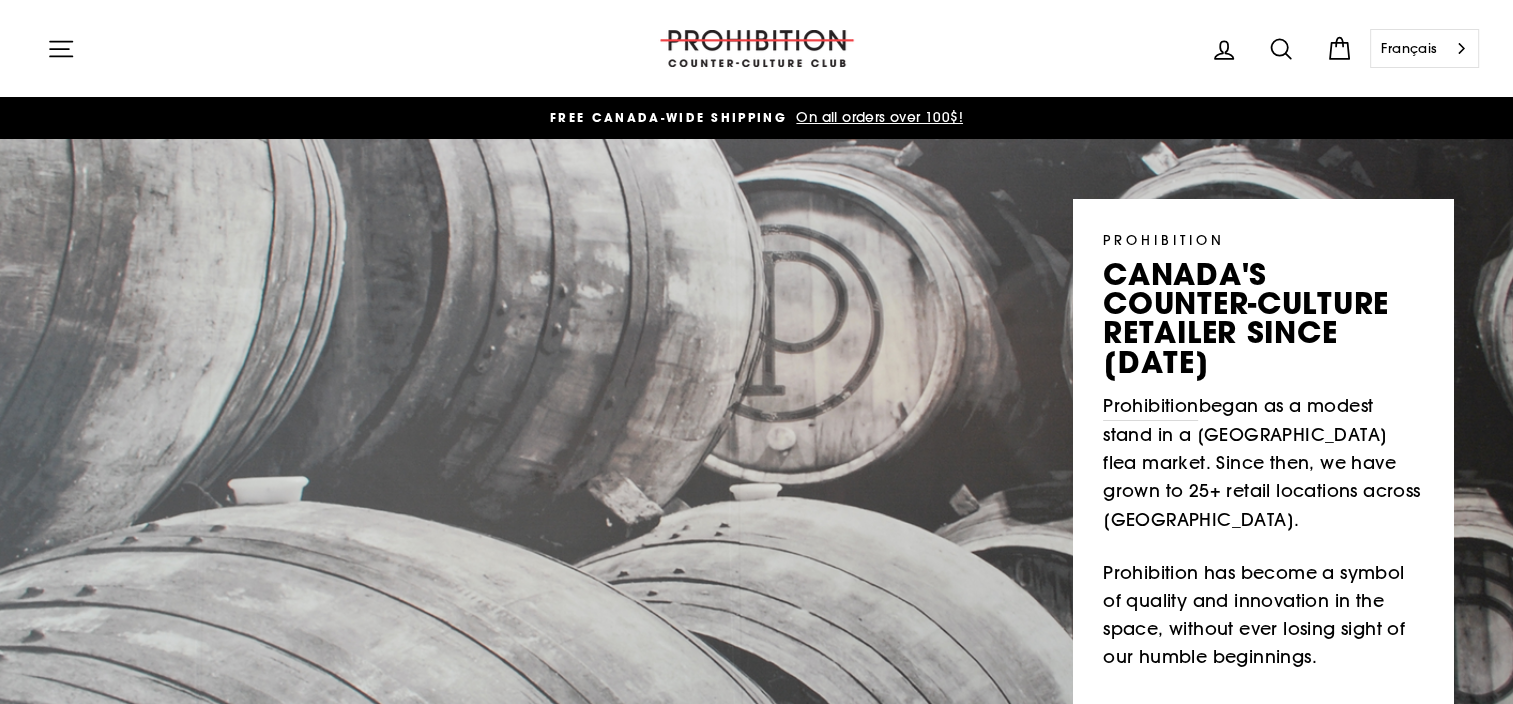 click 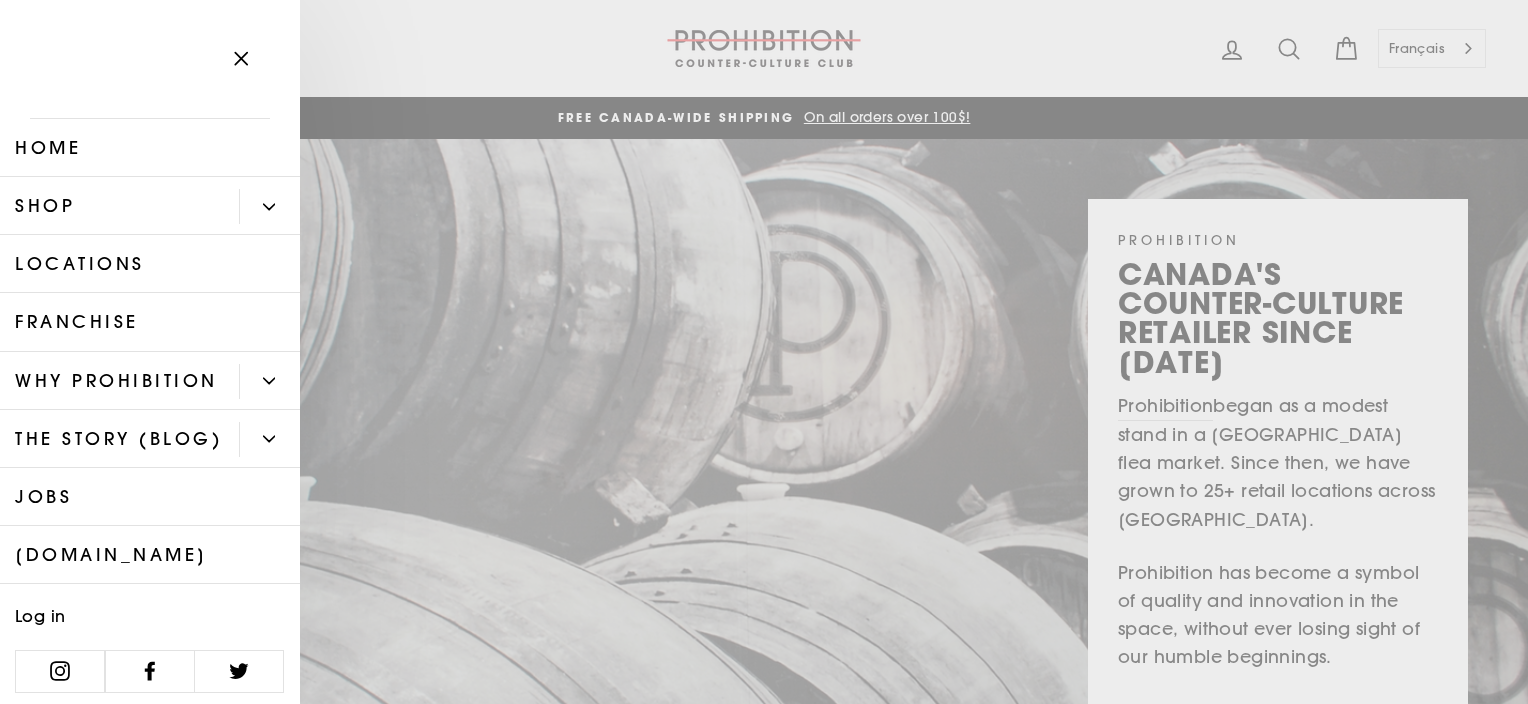 click on "Locations" at bounding box center [150, 264] 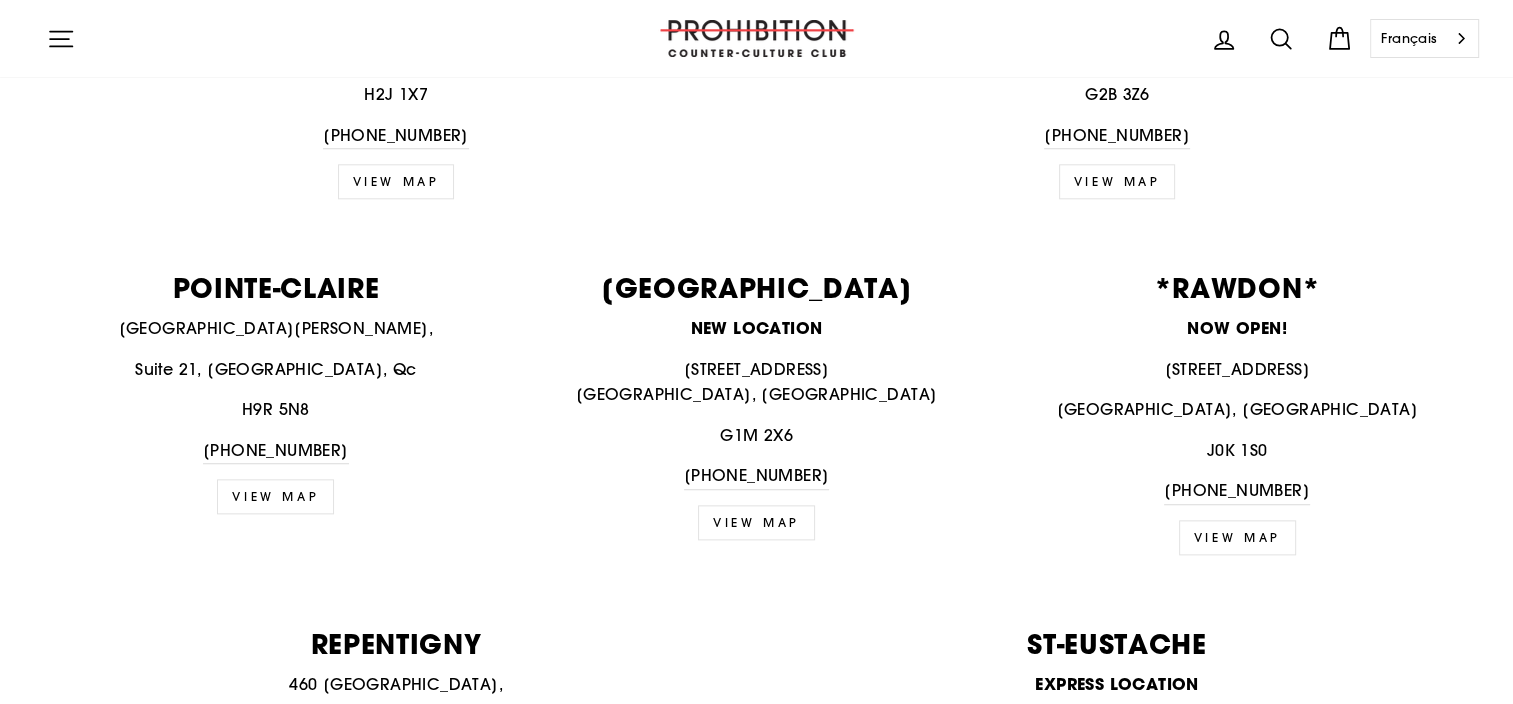 scroll, scrollTop: 2438, scrollLeft: 0, axis: vertical 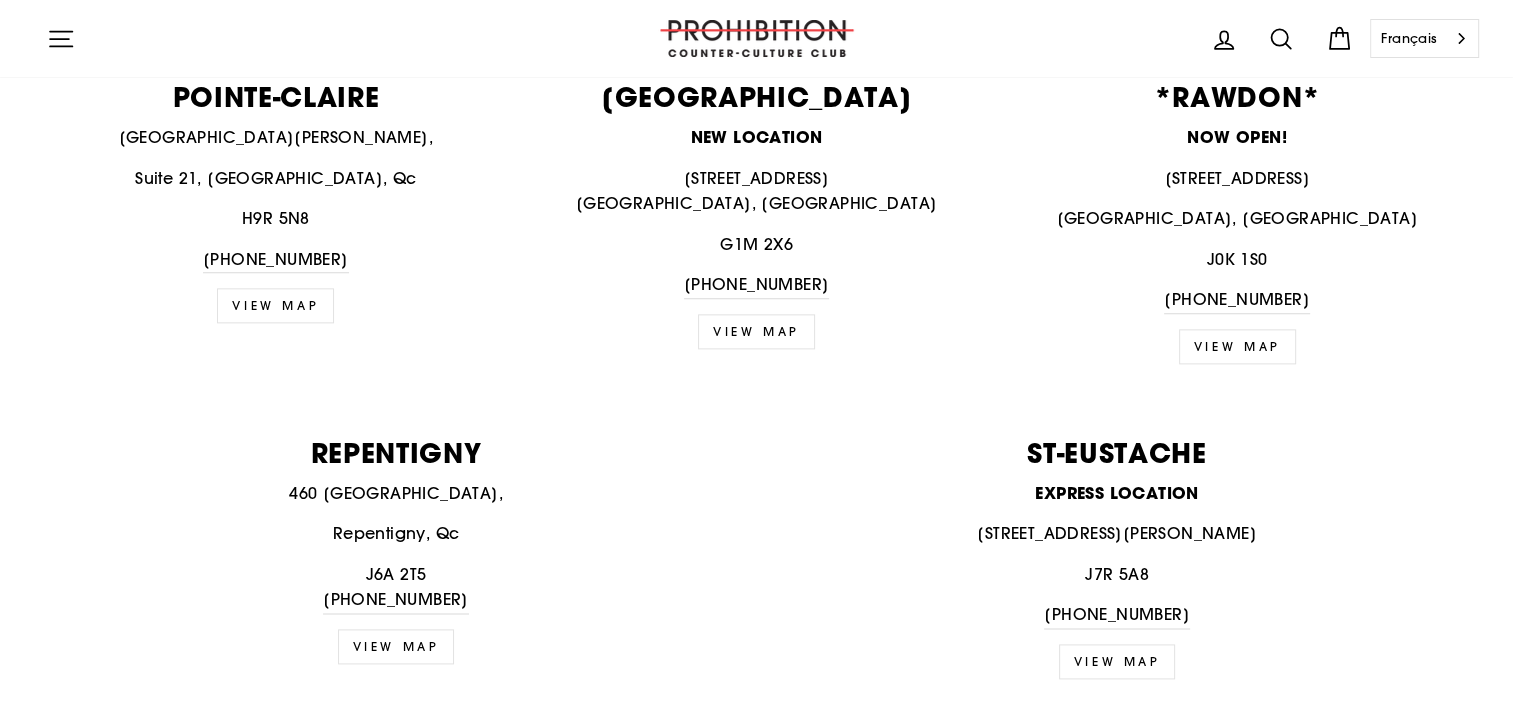 click on "NOW OPEN!" at bounding box center [1237, 137] 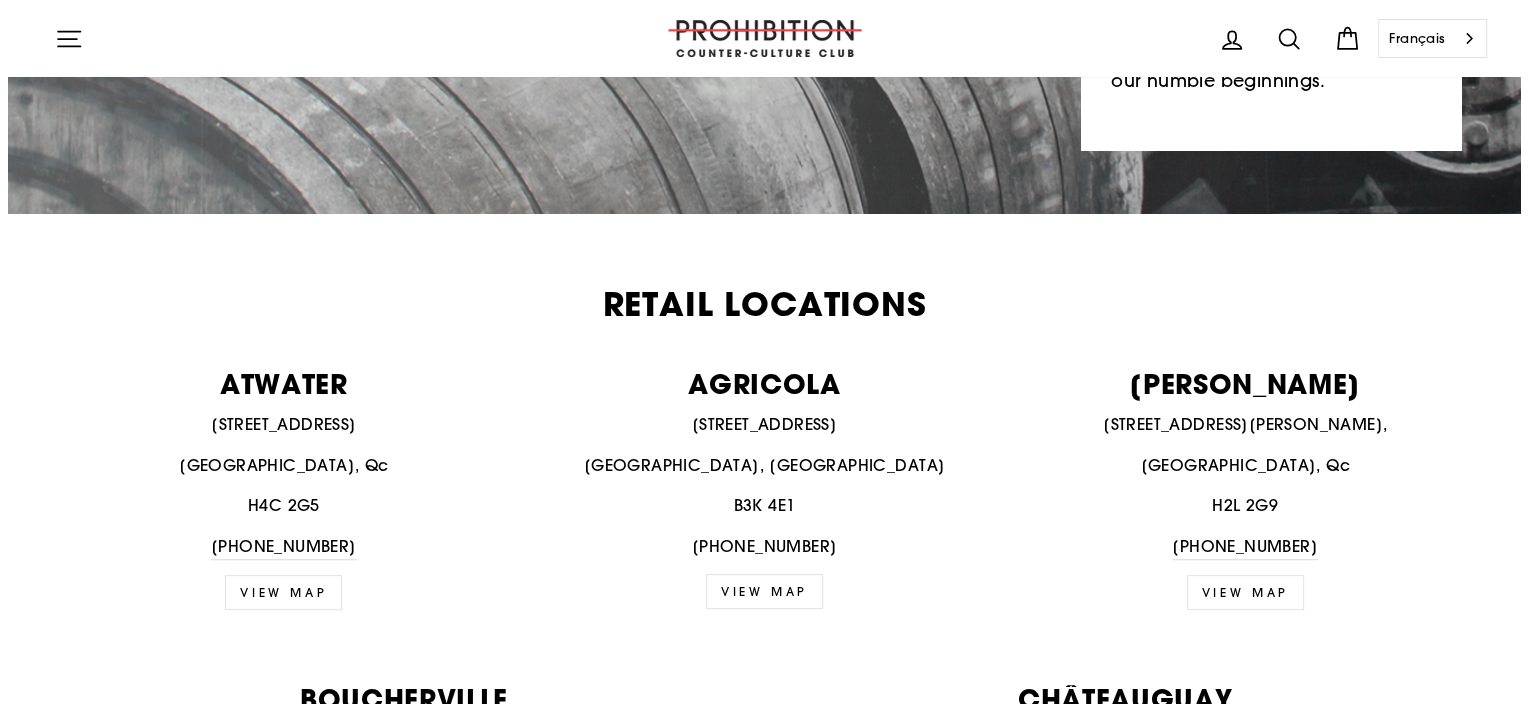 scroll, scrollTop: 0, scrollLeft: 0, axis: both 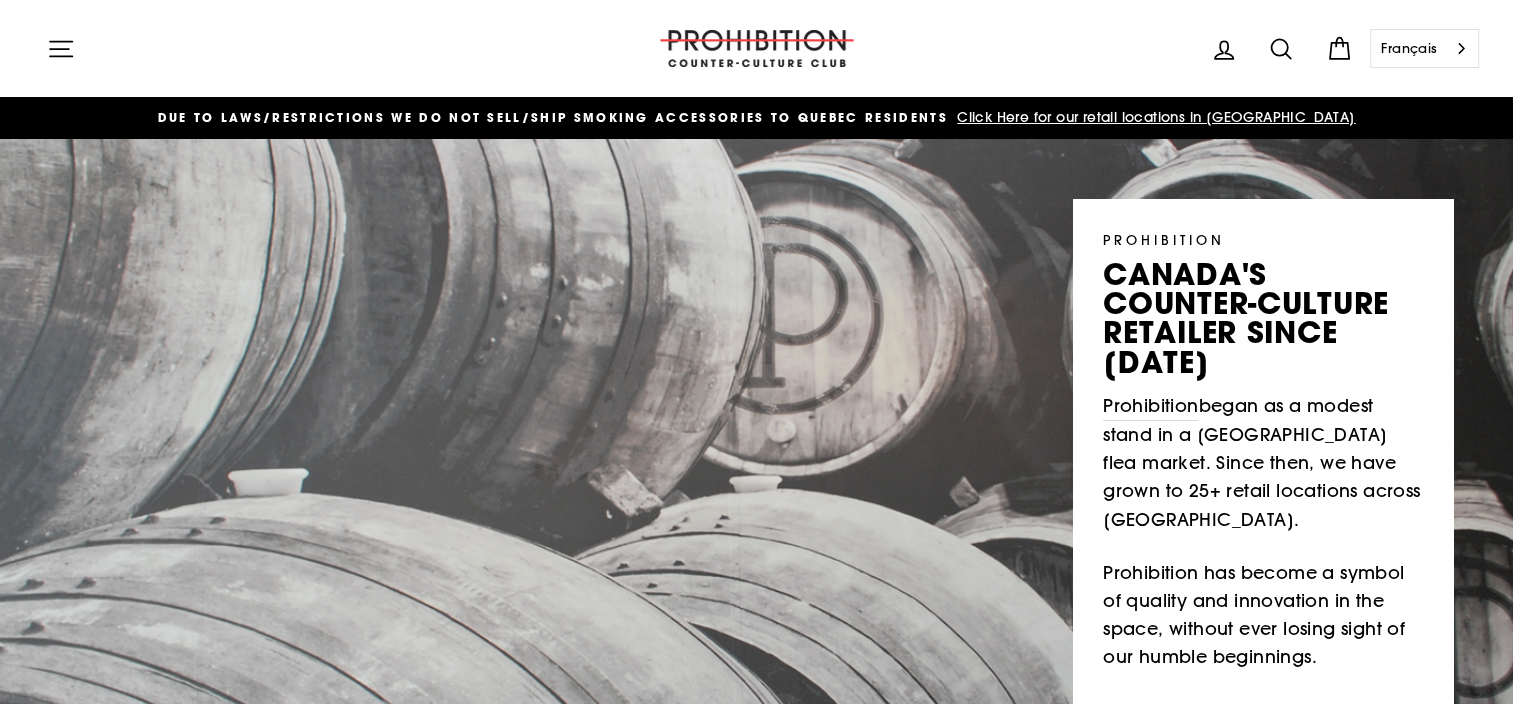 click 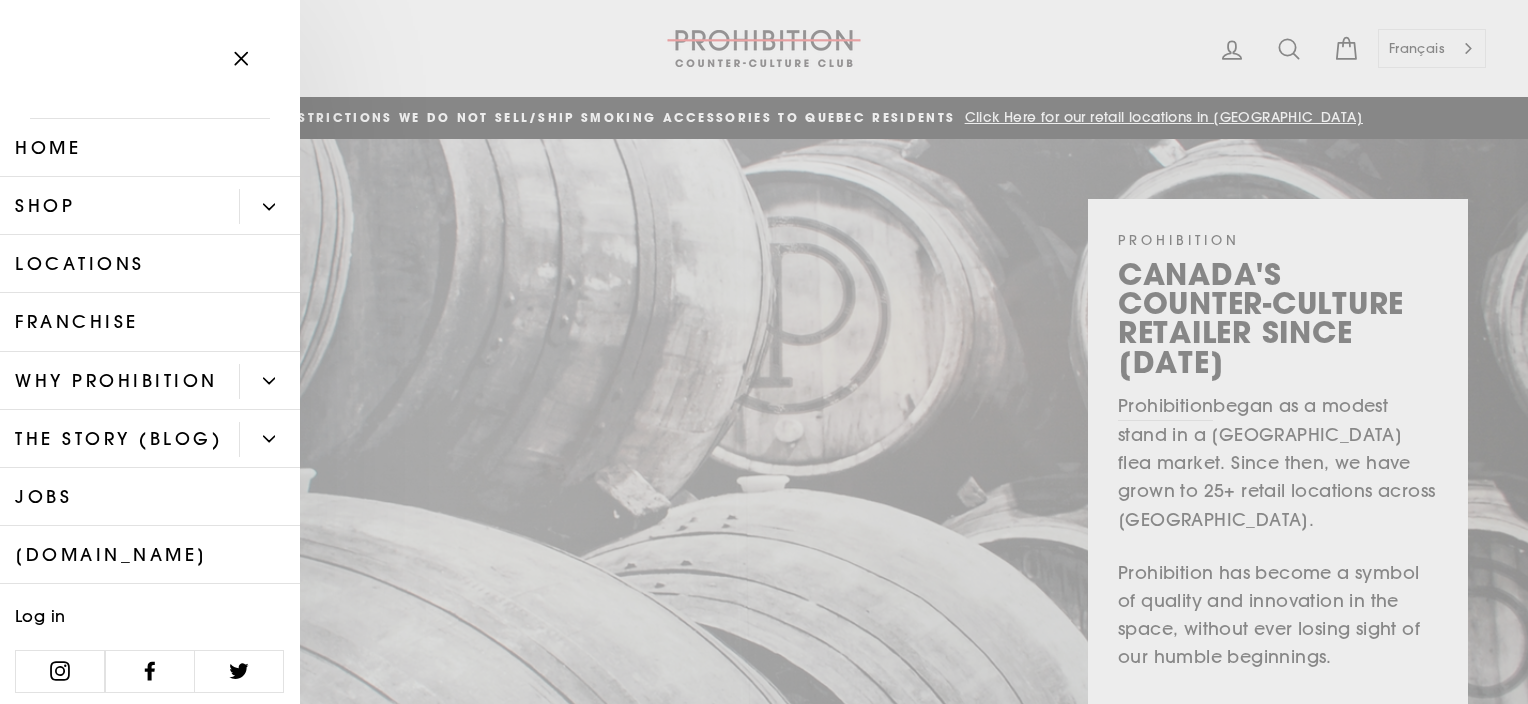 click on "Shop" at bounding box center [119, 206] 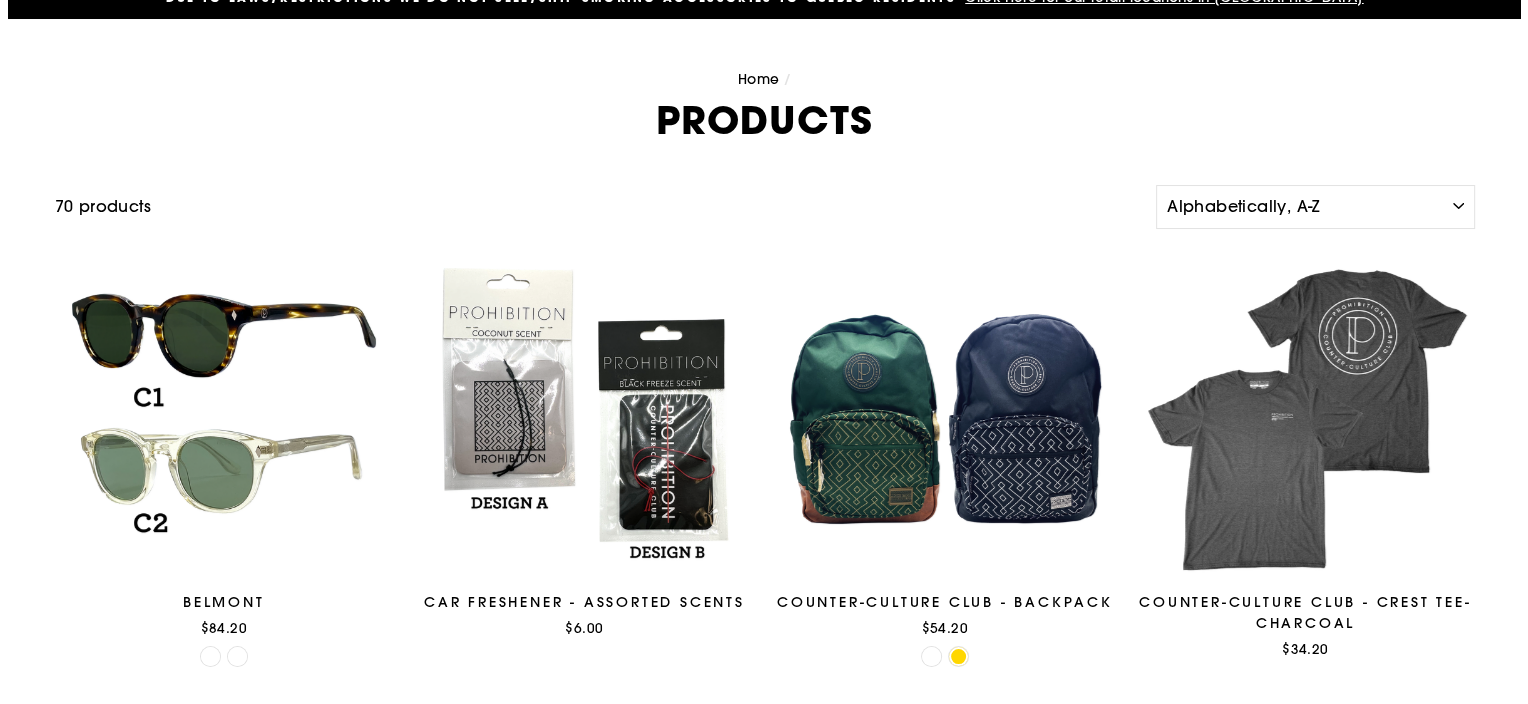 scroll, scrollTop: 0, scrollLeft: 0, axis: both 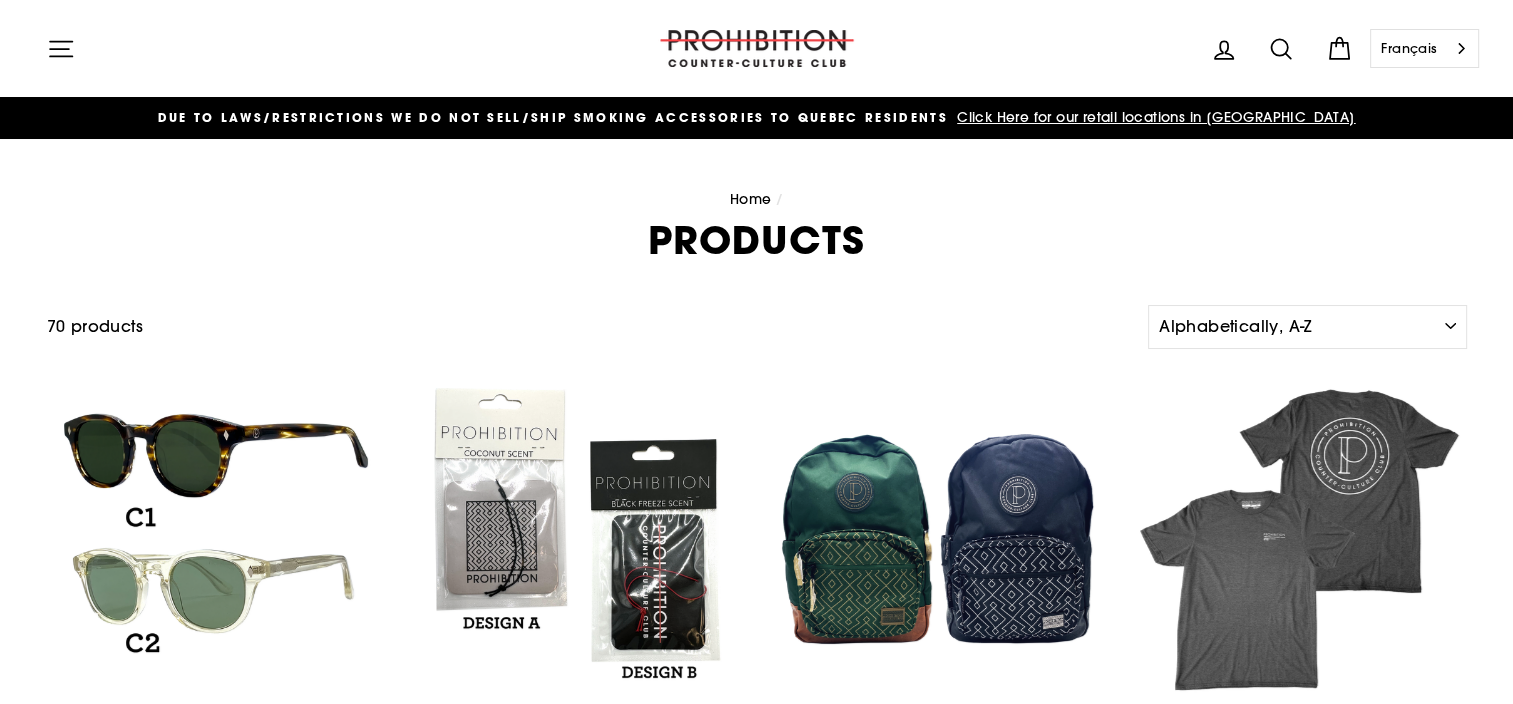 click 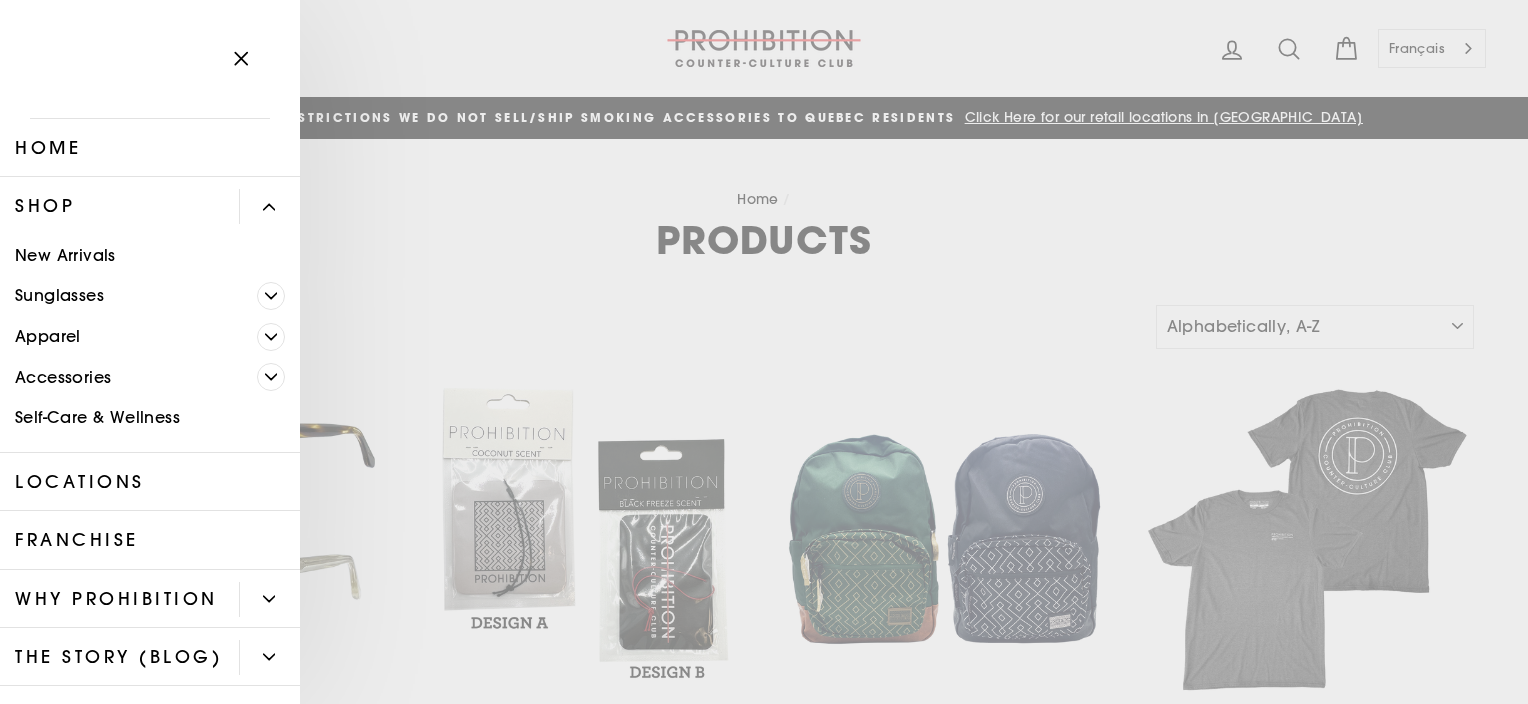 click on "Accessories" at bounding box center (128, 377) 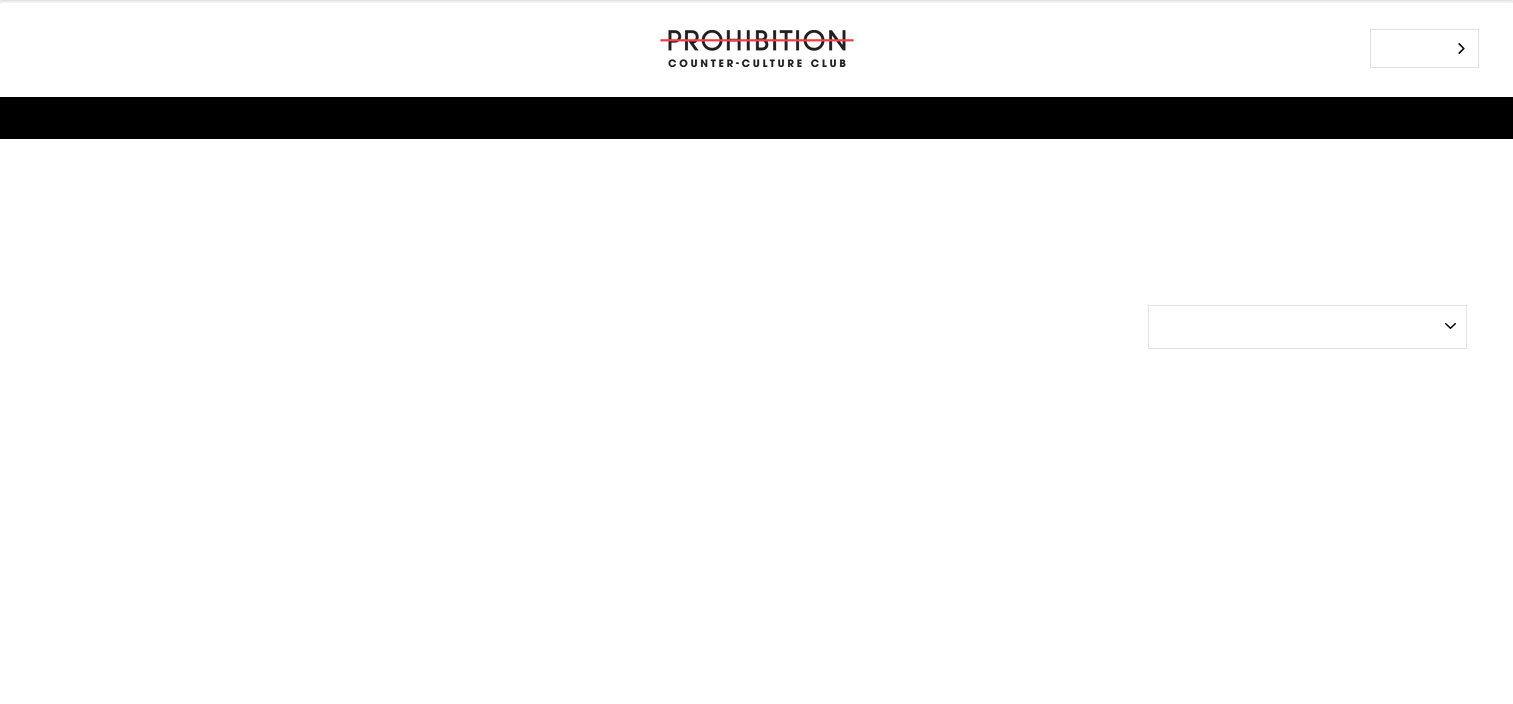 select on "best-selling" 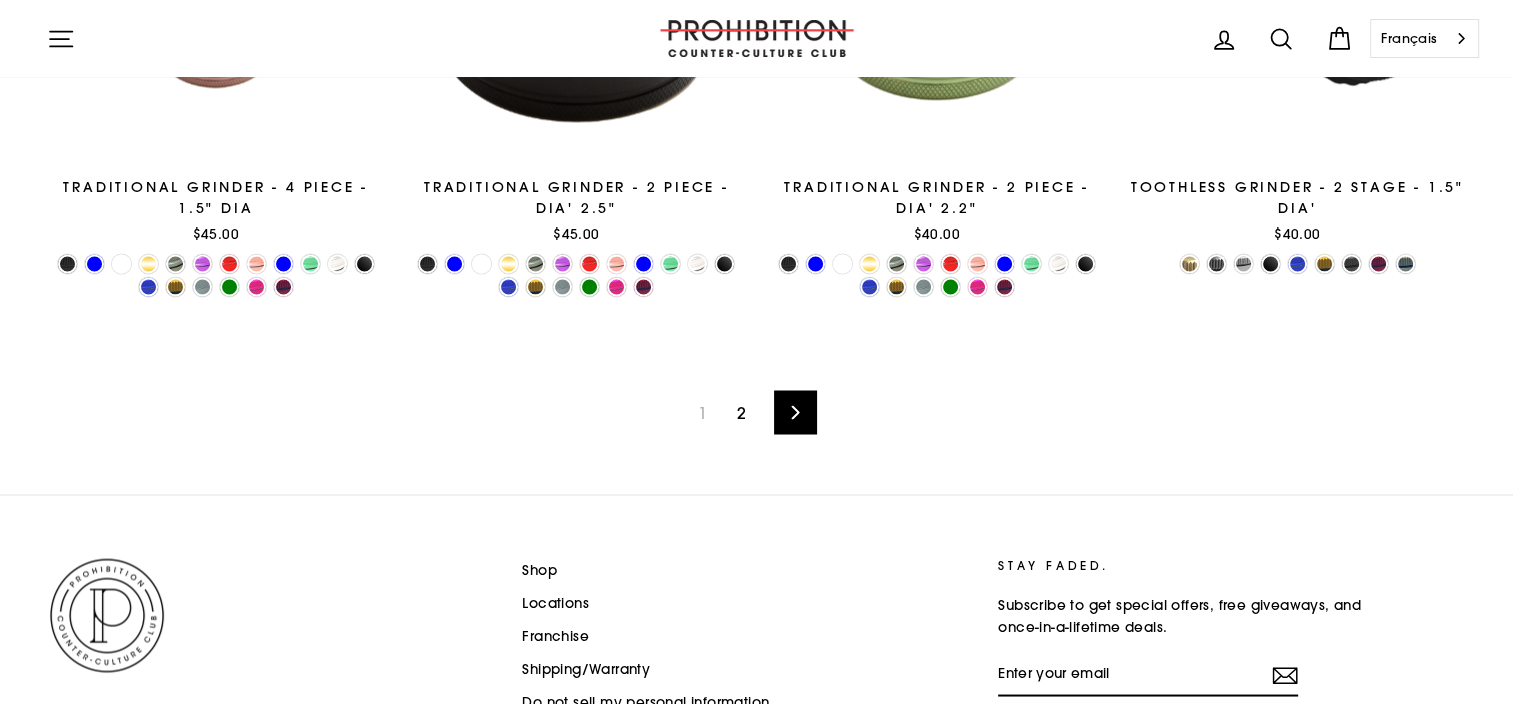 scroll, scrollTop: 3420, scrollLeft: 0, axis: vertical 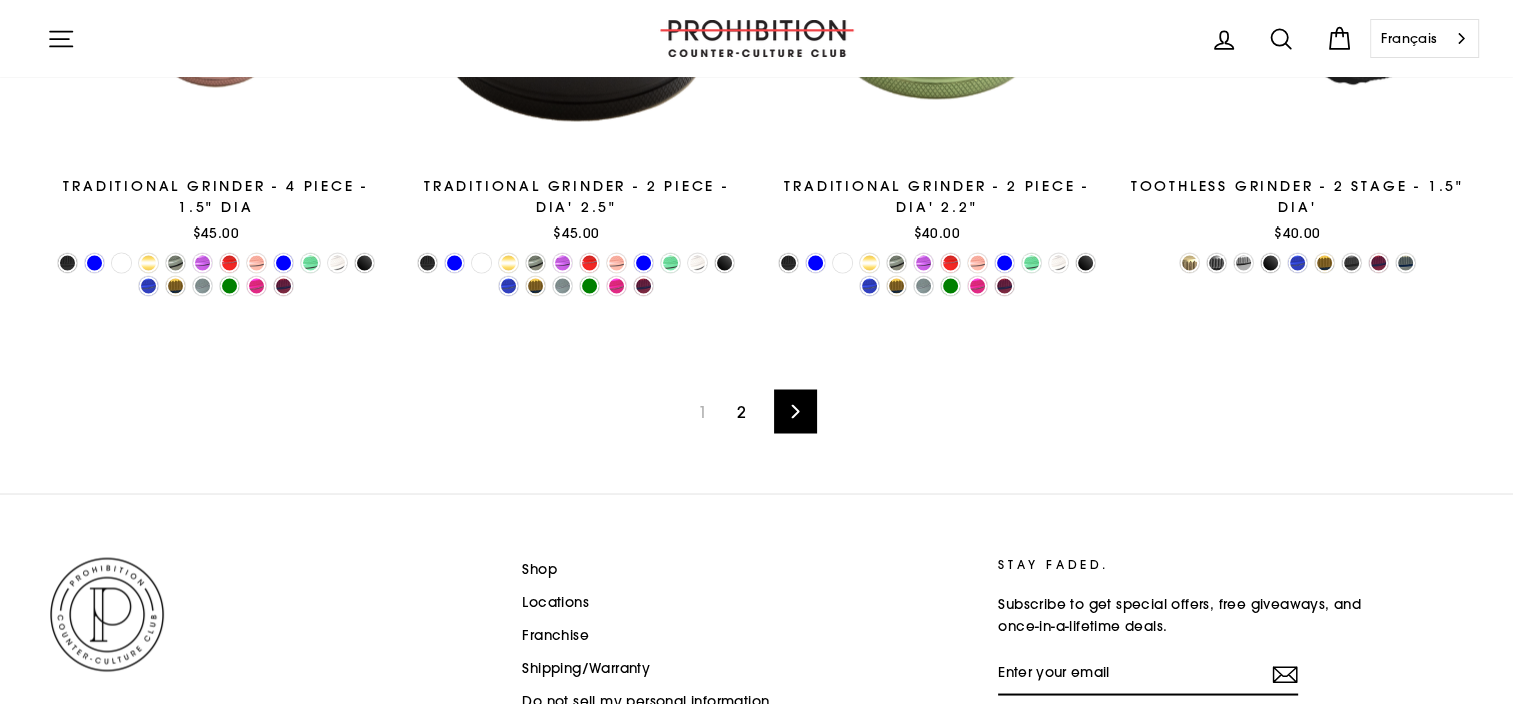 click on "2" at bounding box center (741, 411) 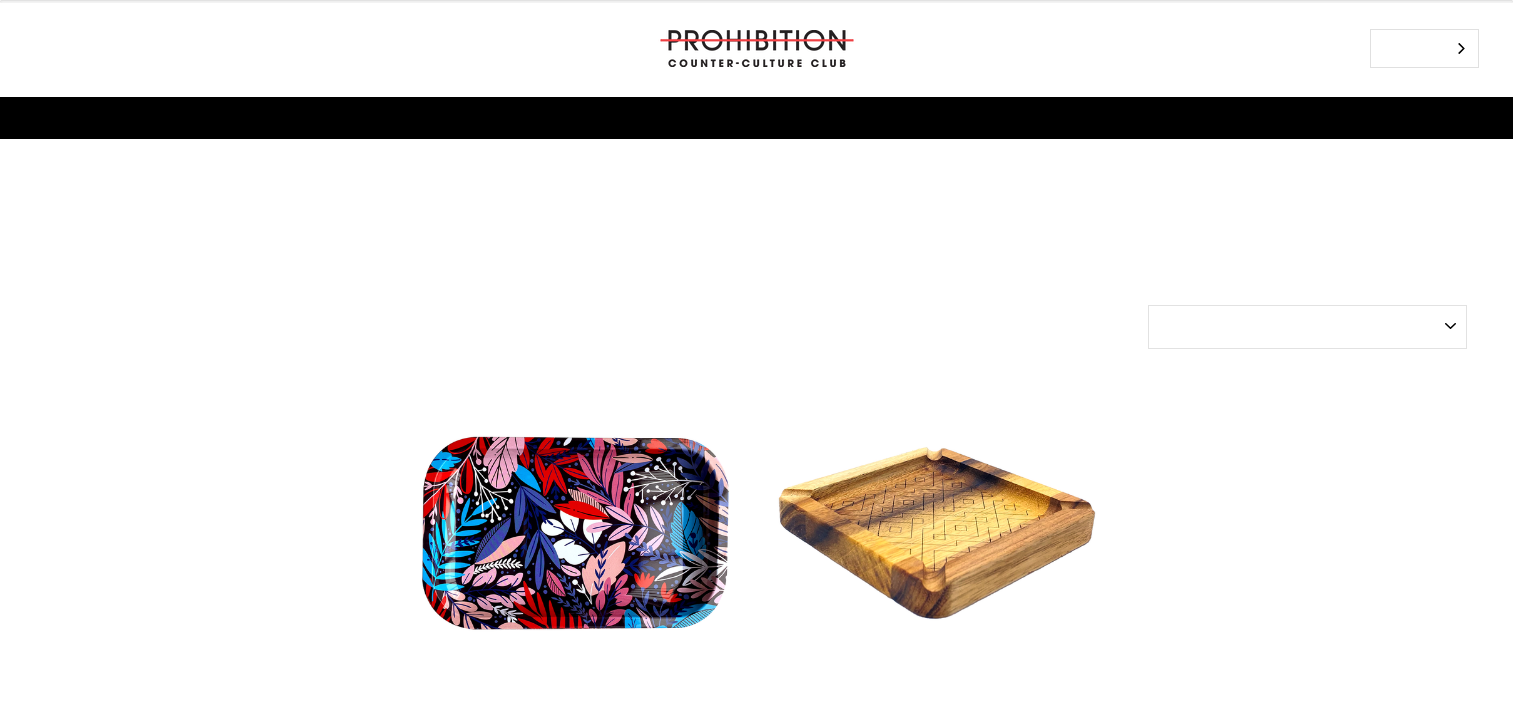 select on "best-selling" 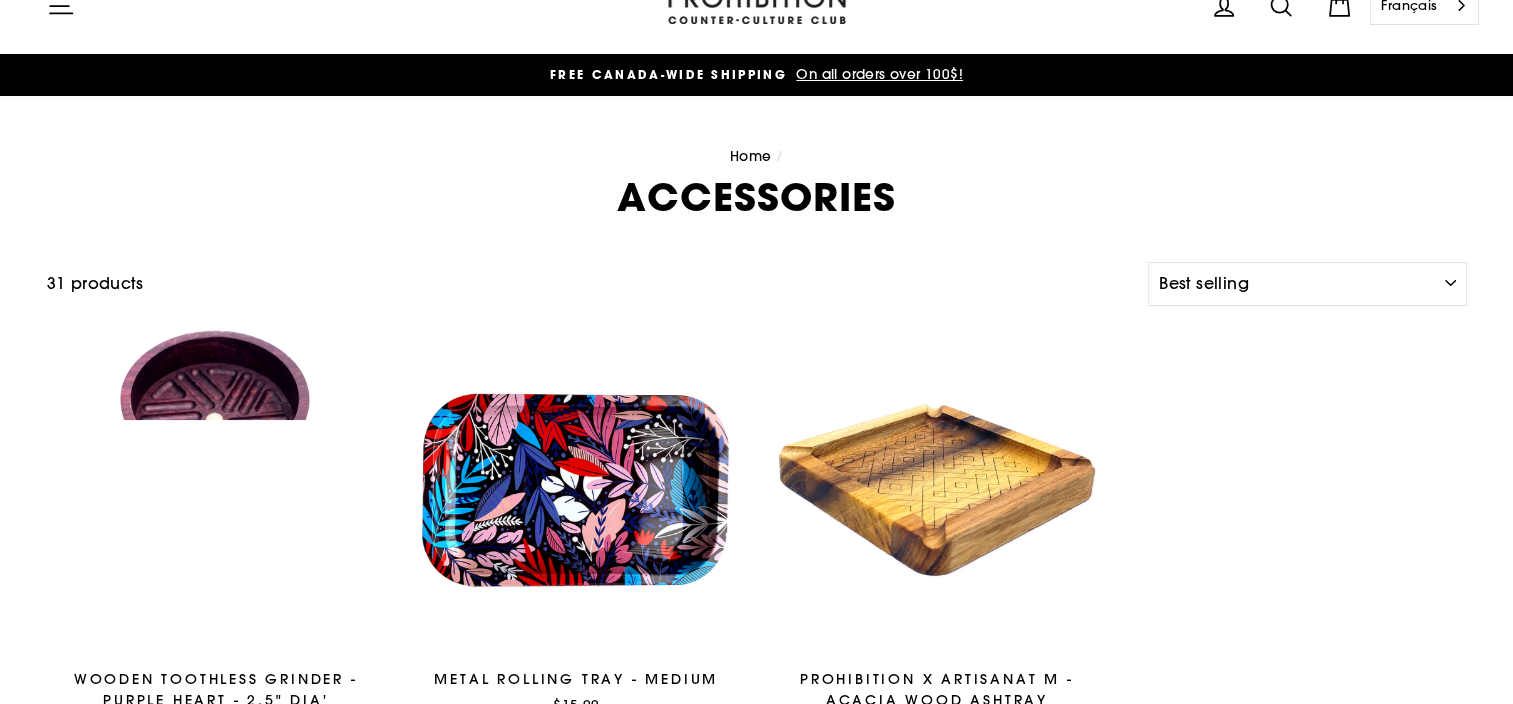scroll, scrollTop: 0, scrollLeft: 0, axis: both 